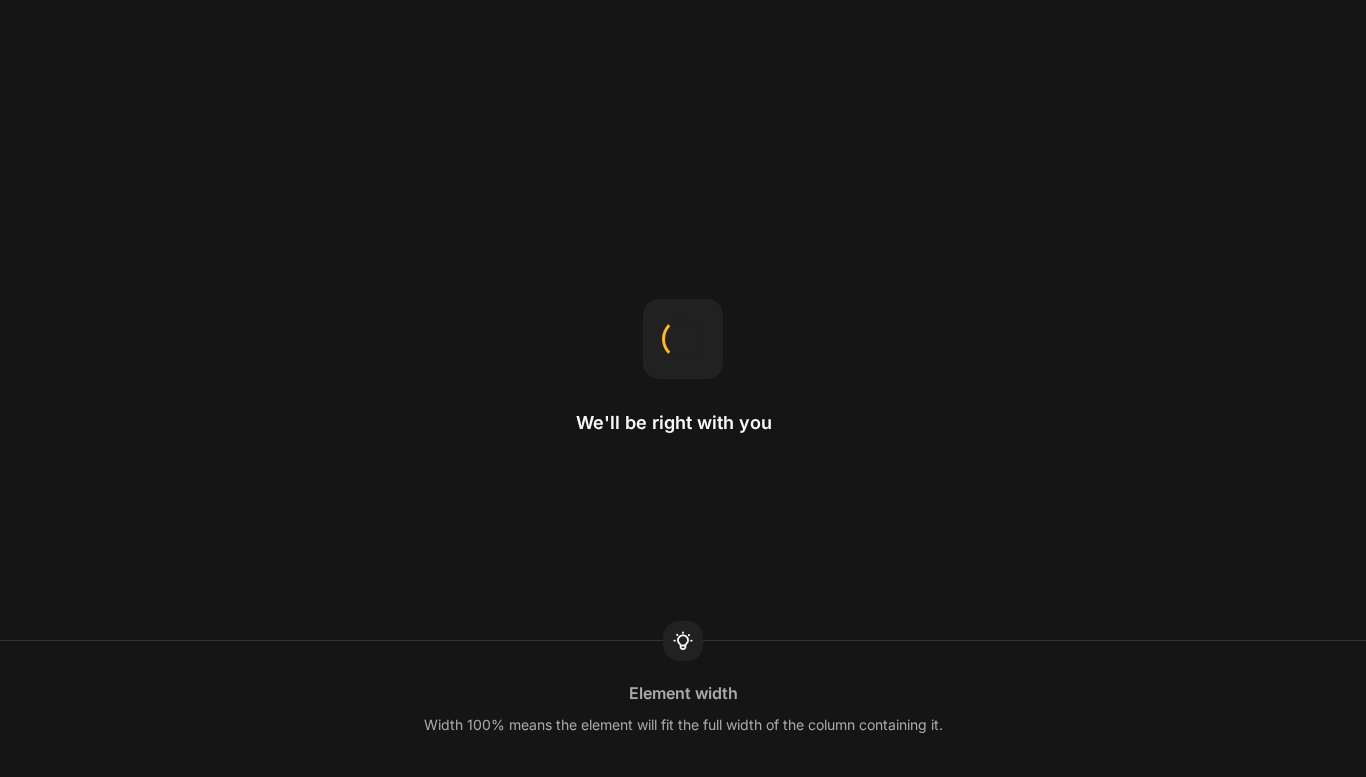 scroll, scrollTop: 0, scrollLeft: 0, axis: both 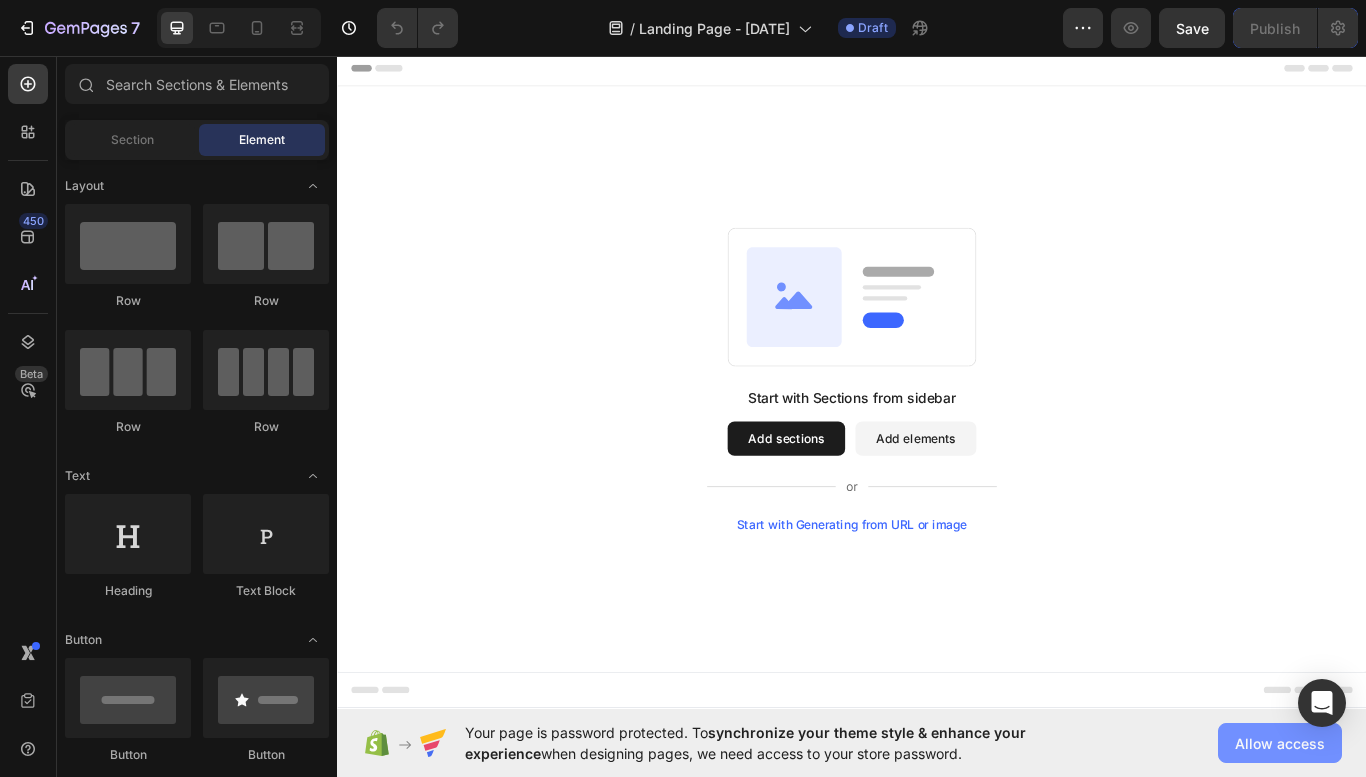 click on "Allow access" 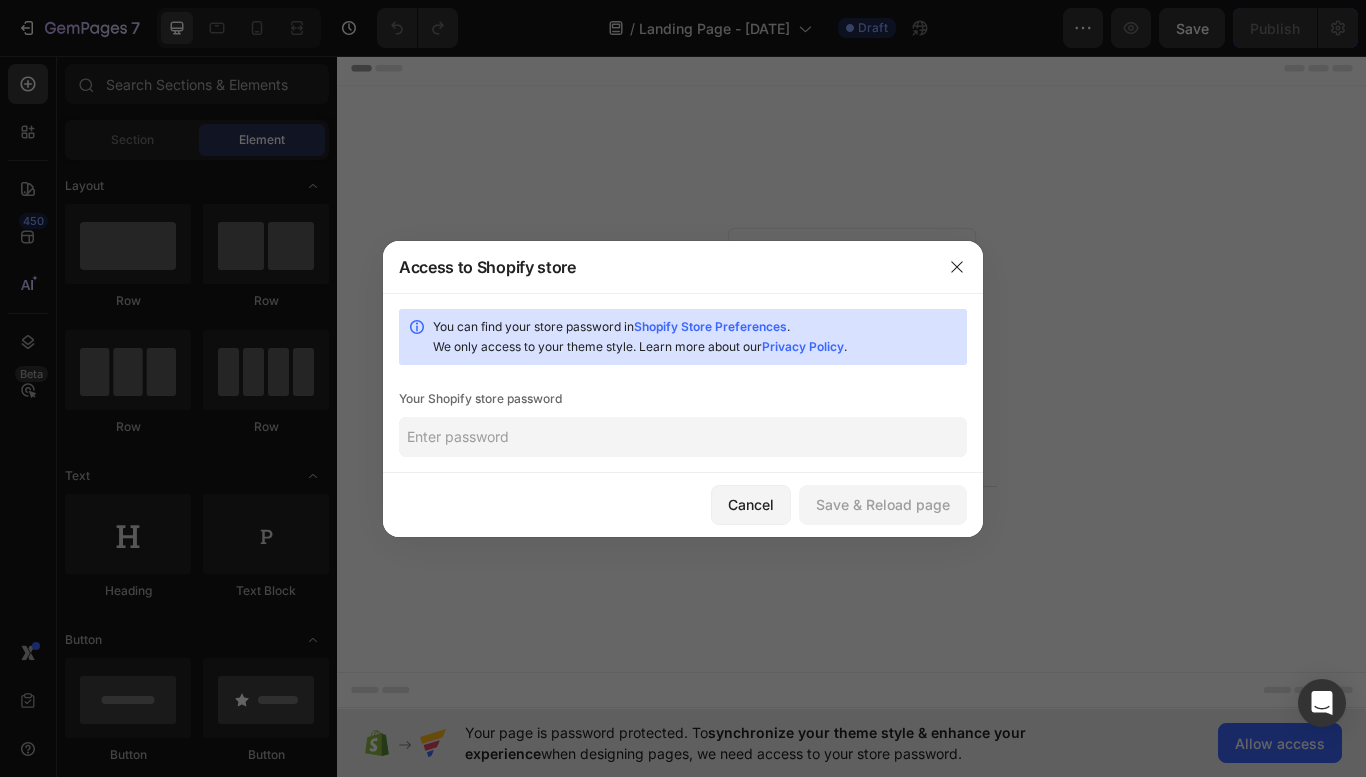 click 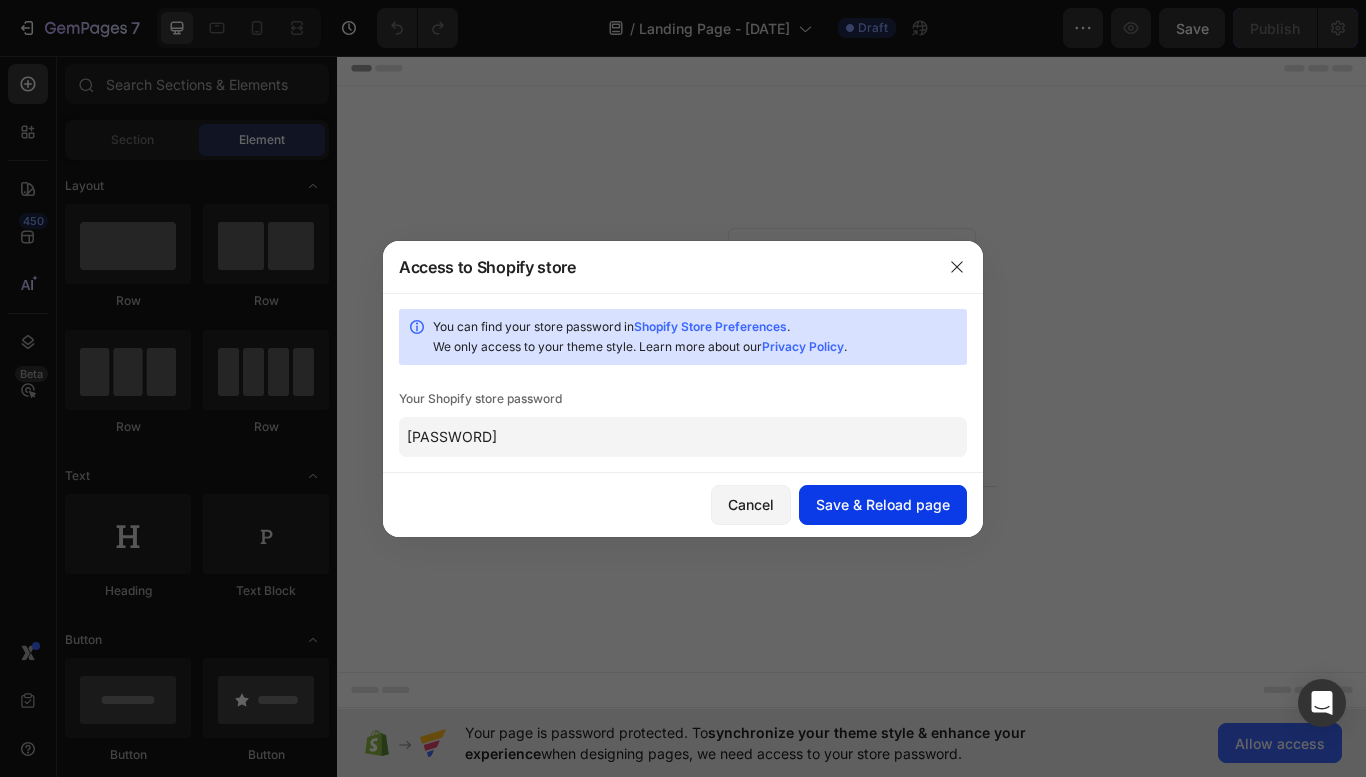 type on "[PASSWORD]" 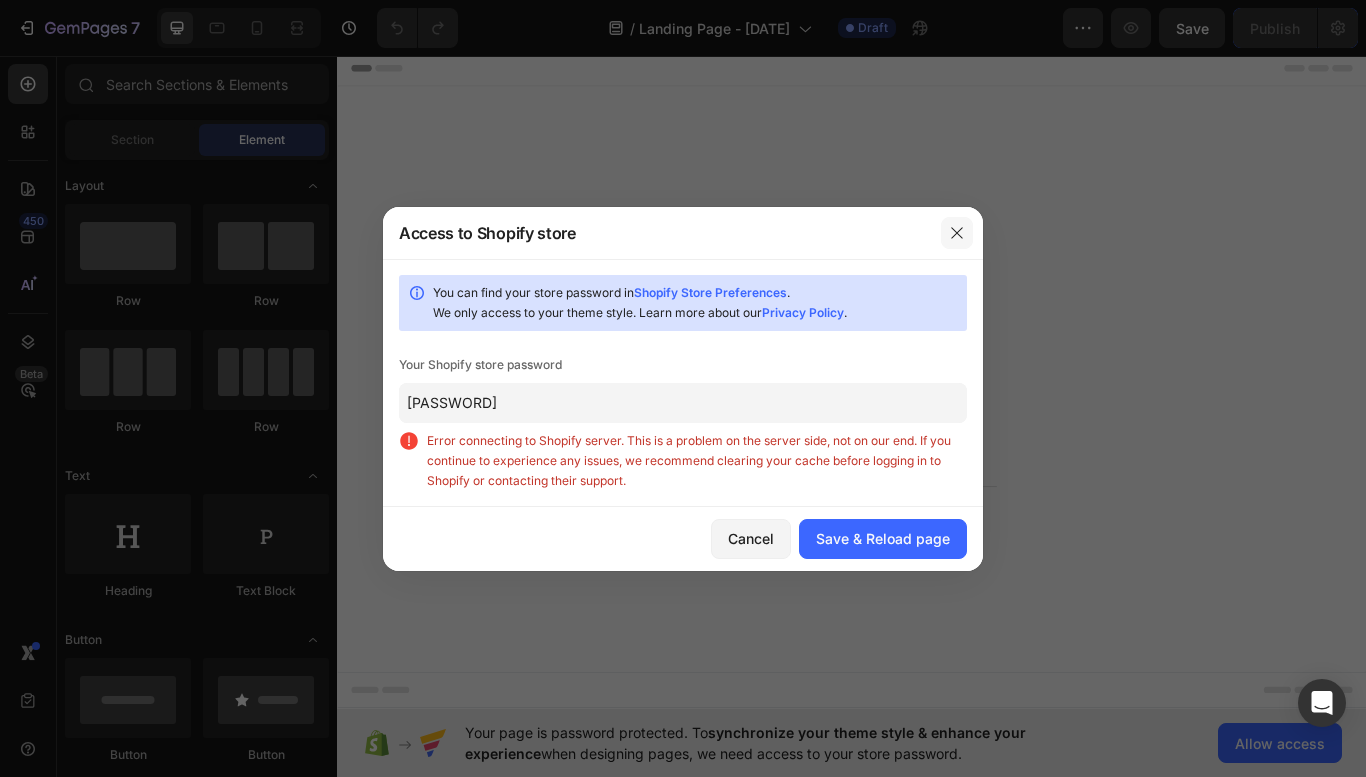 click 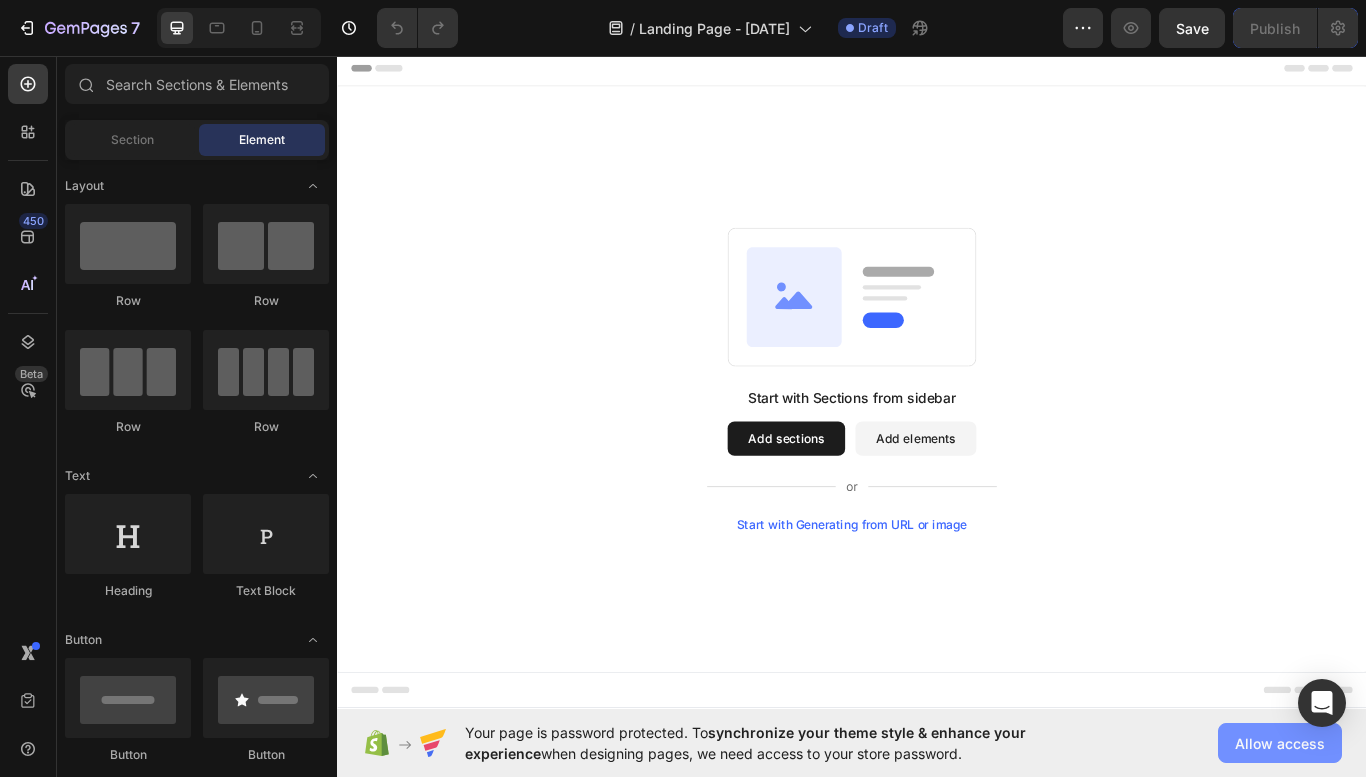 click on "Allow access" 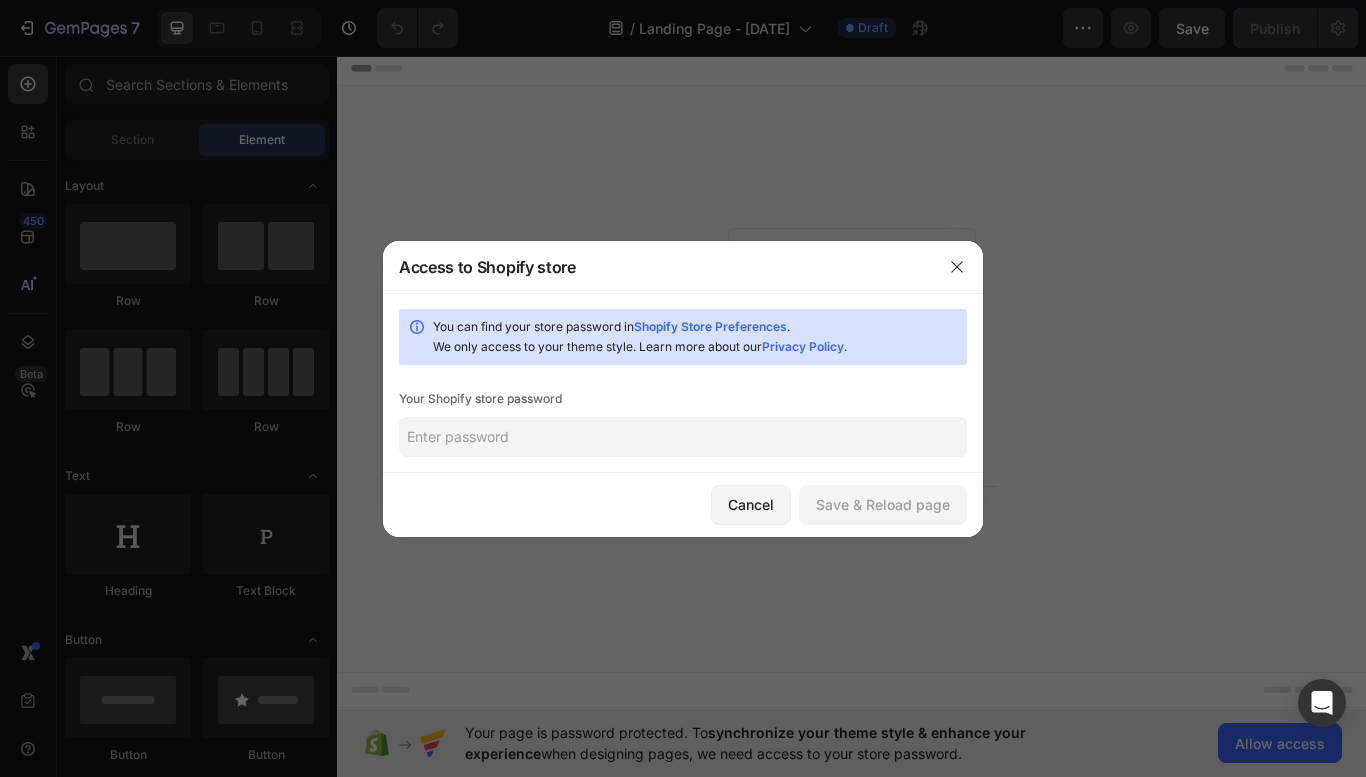 click 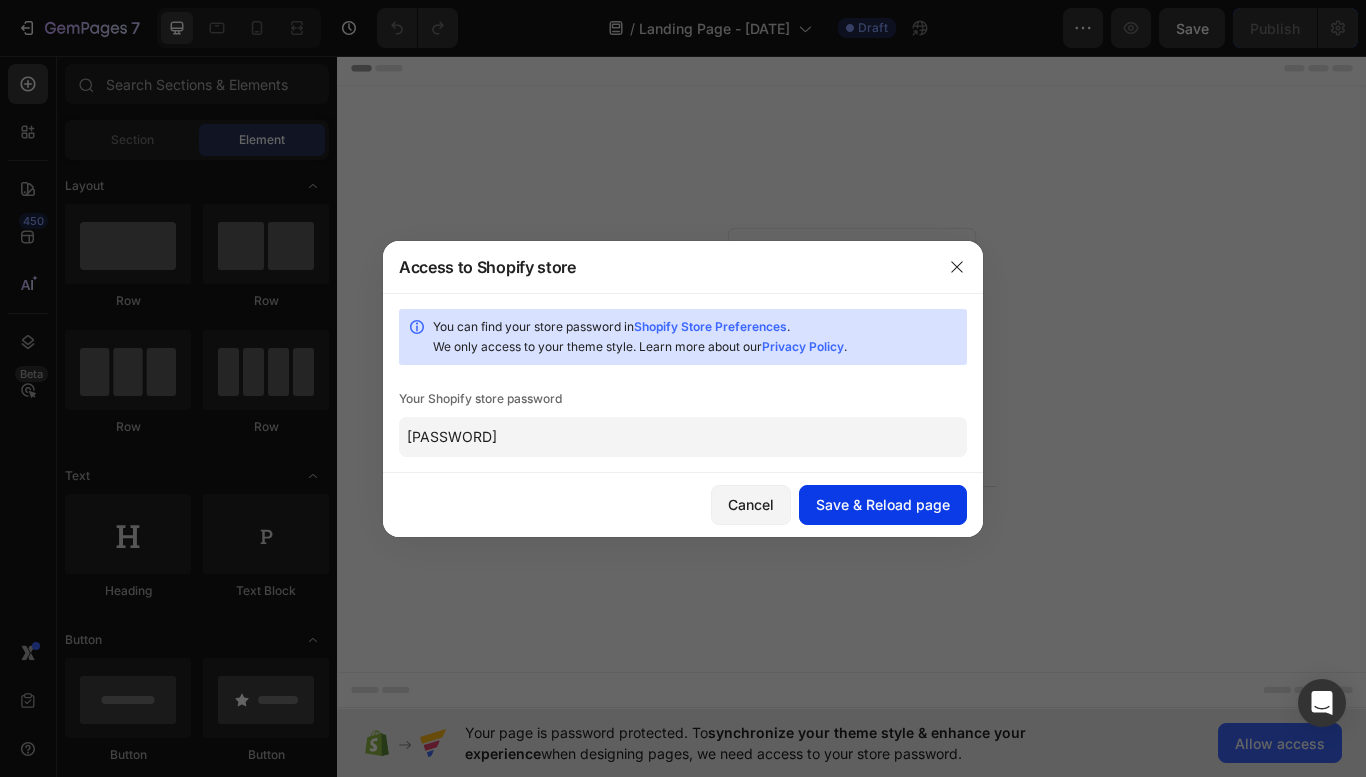 click on "Save & Reload page" at bounding box center [883, 504] 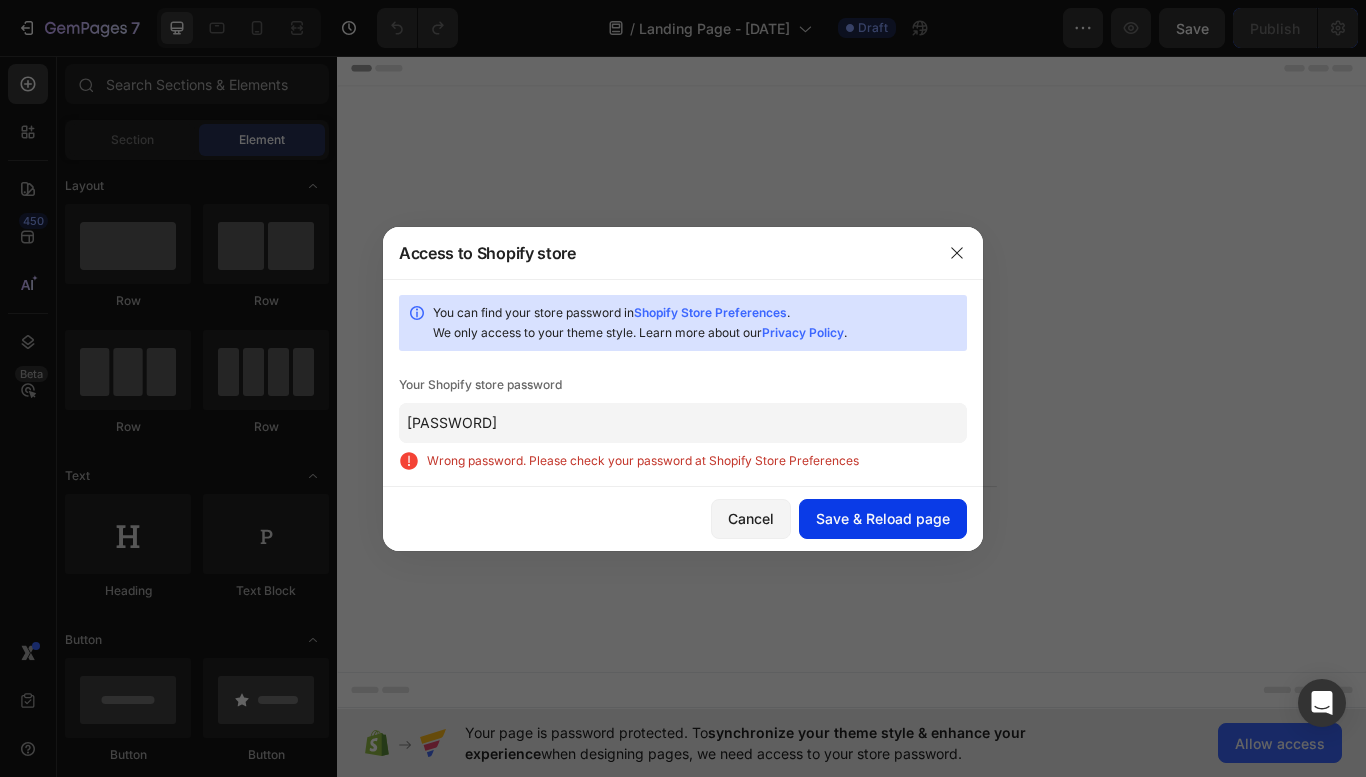 click on "Save & Reload page" at bounding box center [883, 518] 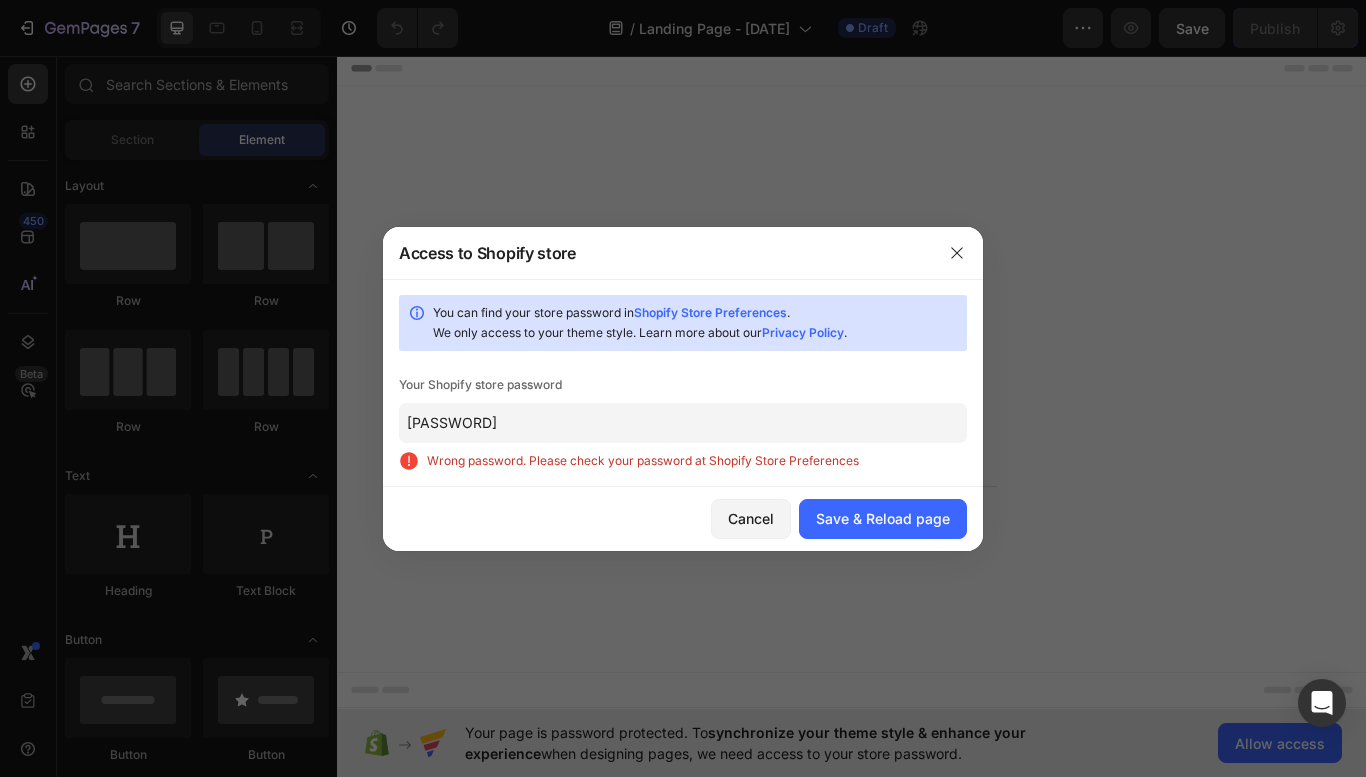 click on "Shopify Store Preferences" at bounding box center [710, 312] 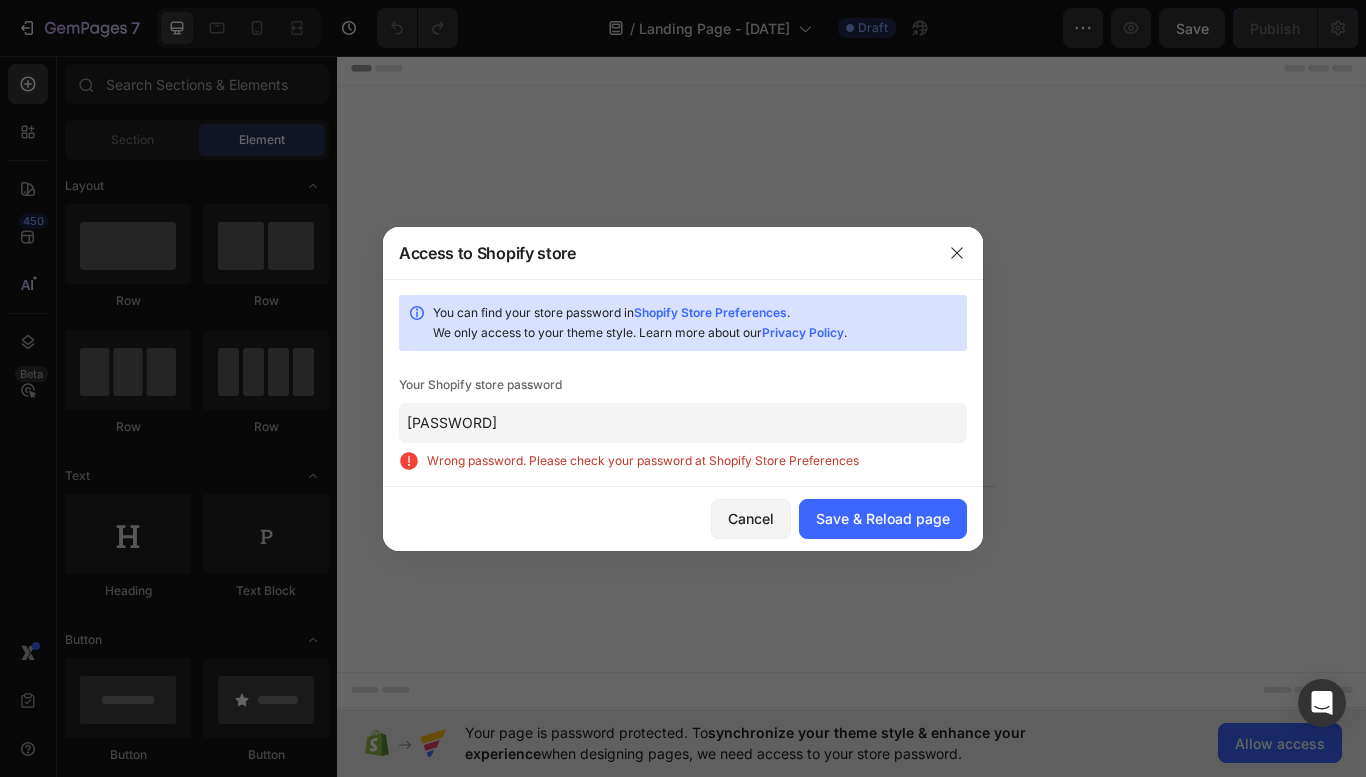 click on "[PASSWORD]" 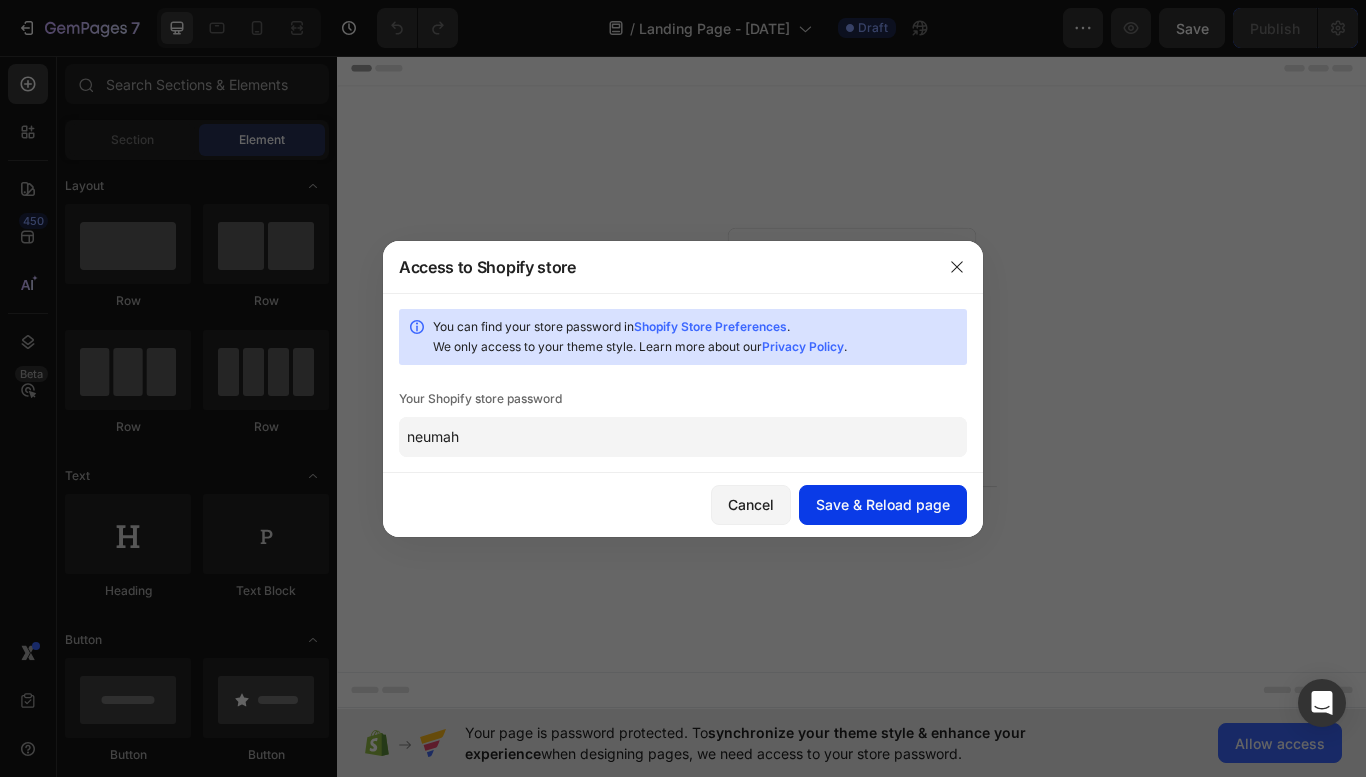 type on "neumah" 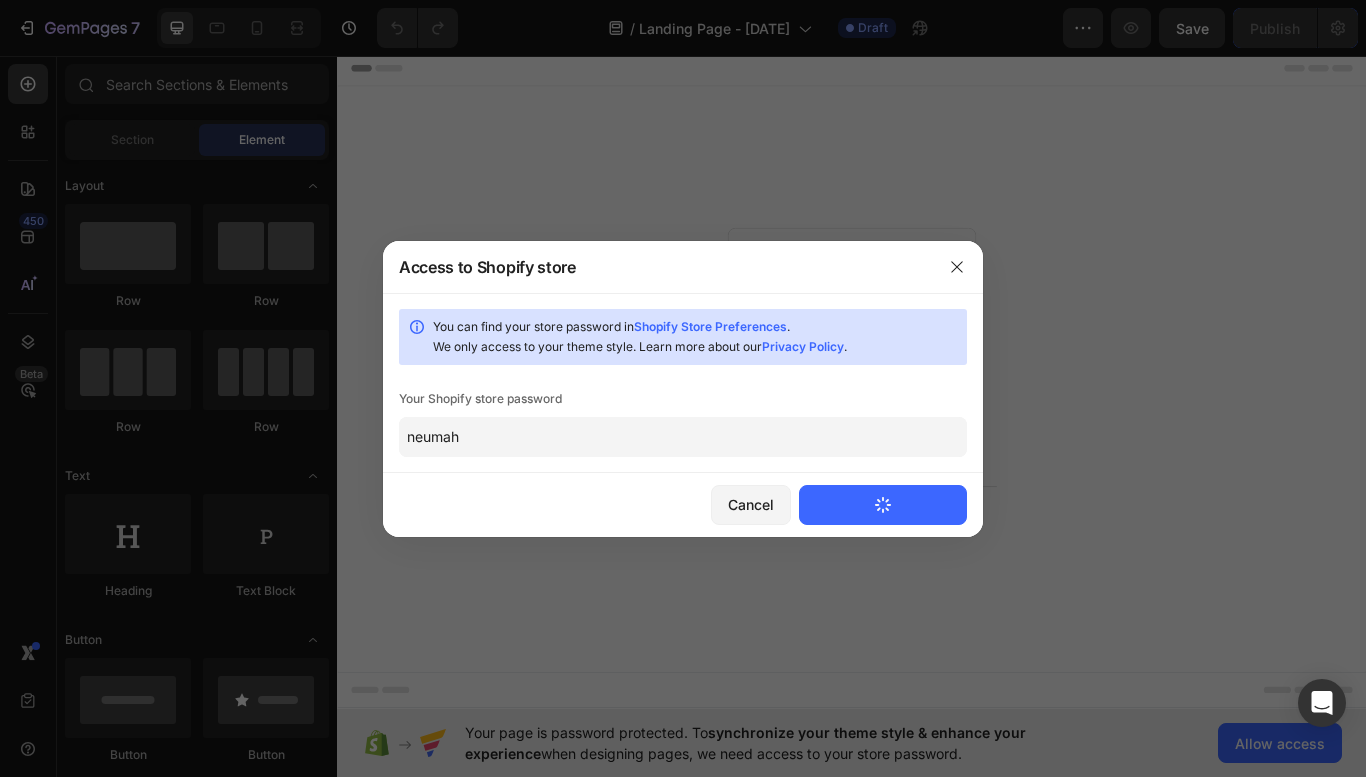type 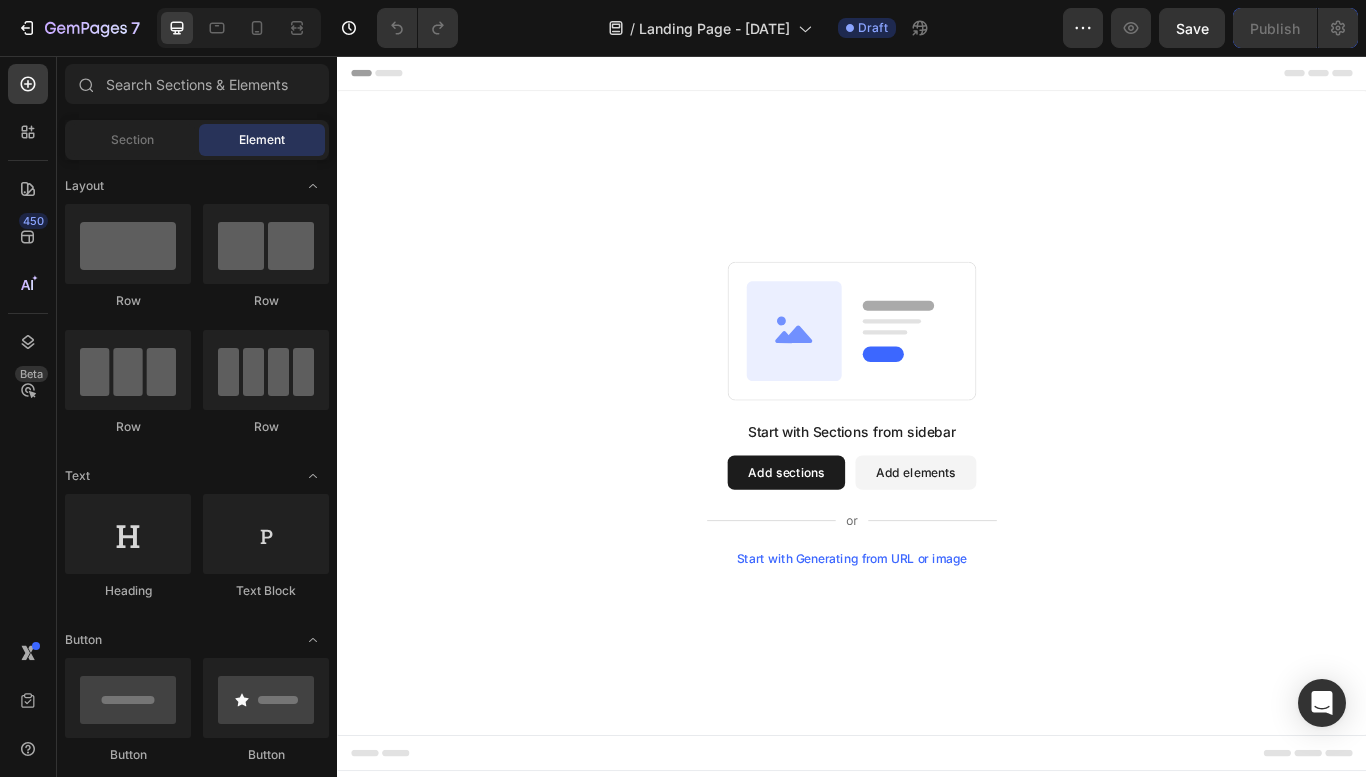 scroll, scrollTop: 0, scrollLeft: 0, axis: both 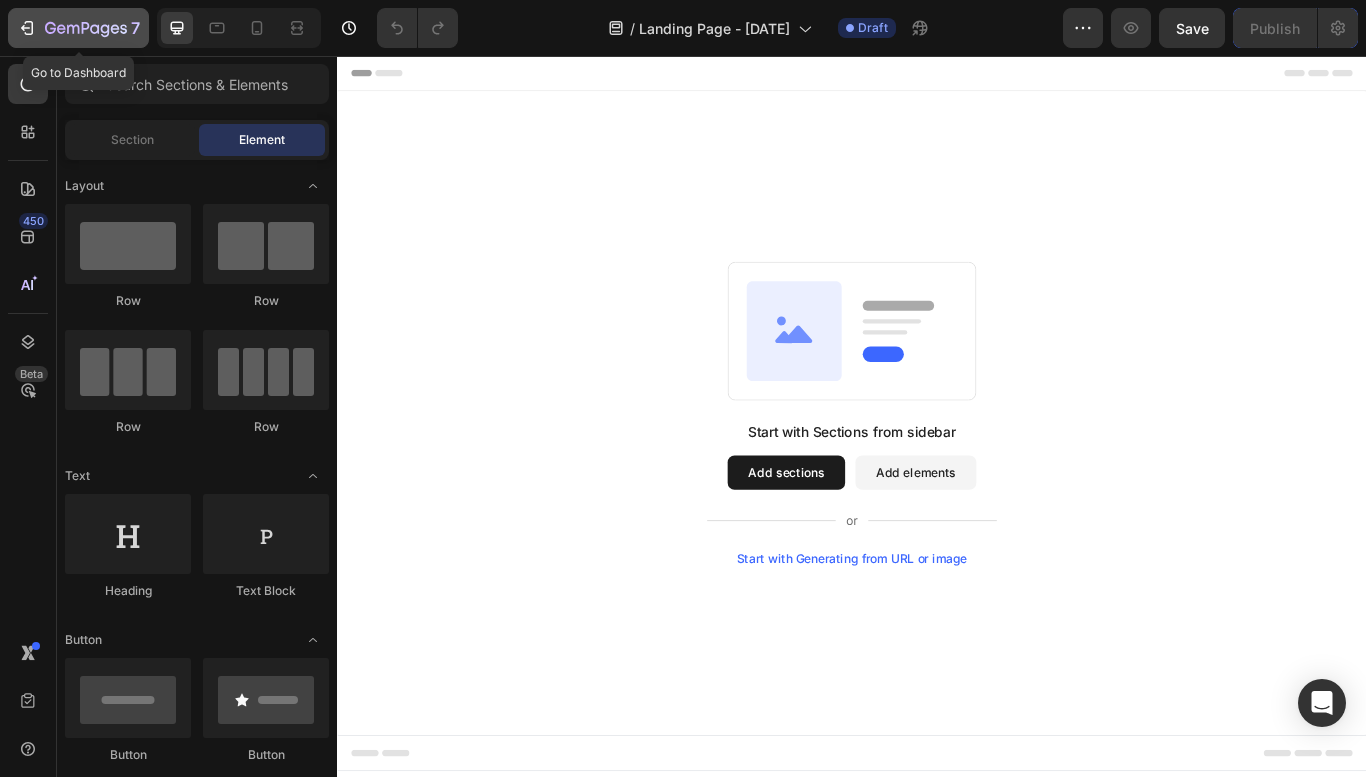 click on "7" at bounding box center [78, 28] 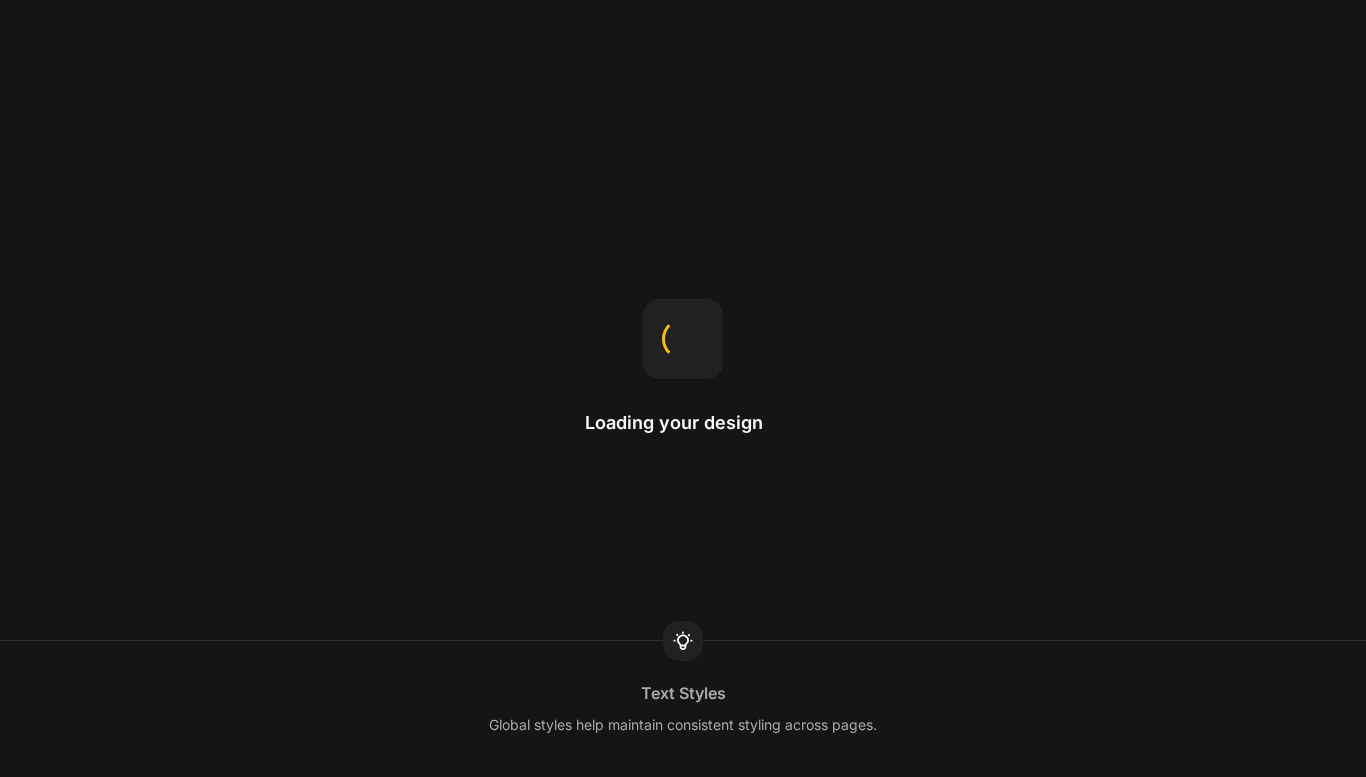 scroll, scrollTop: 0, scrollLeft: 0, axis: both 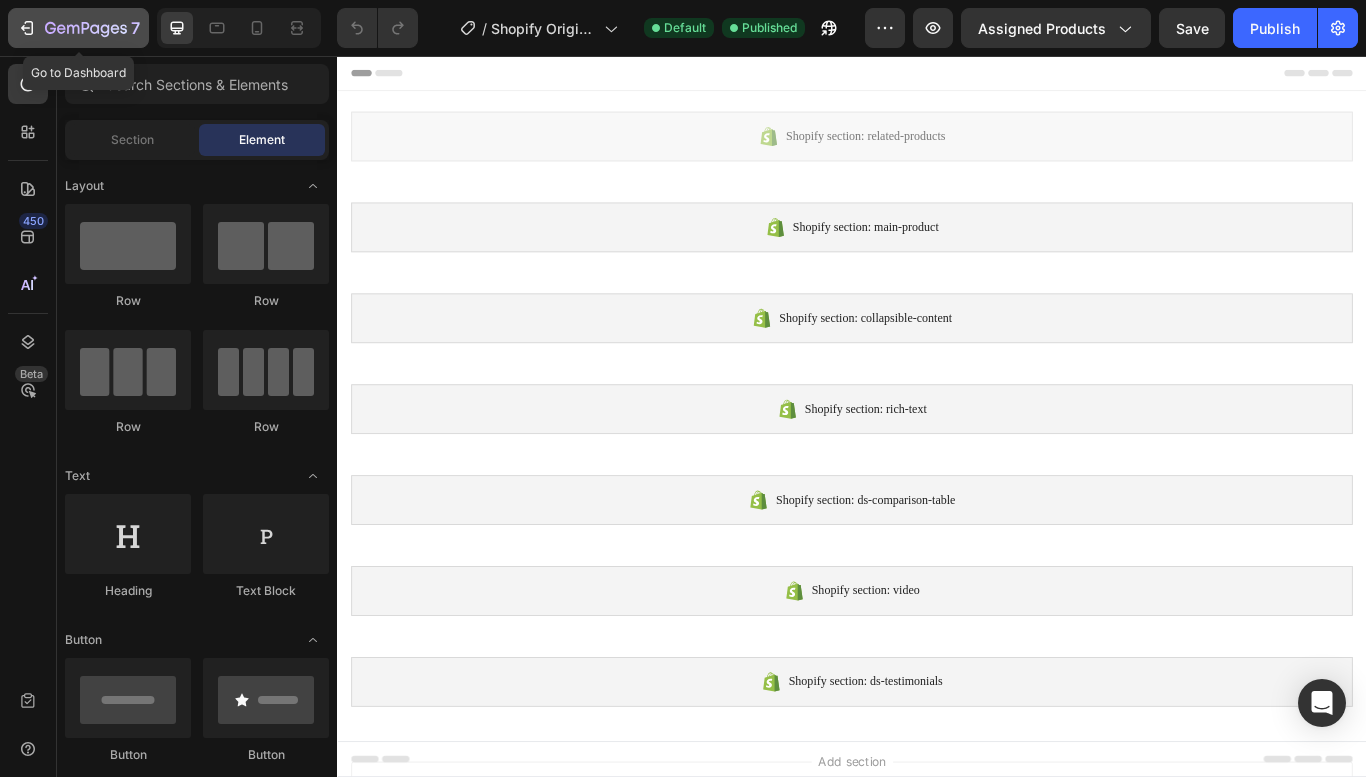 click 